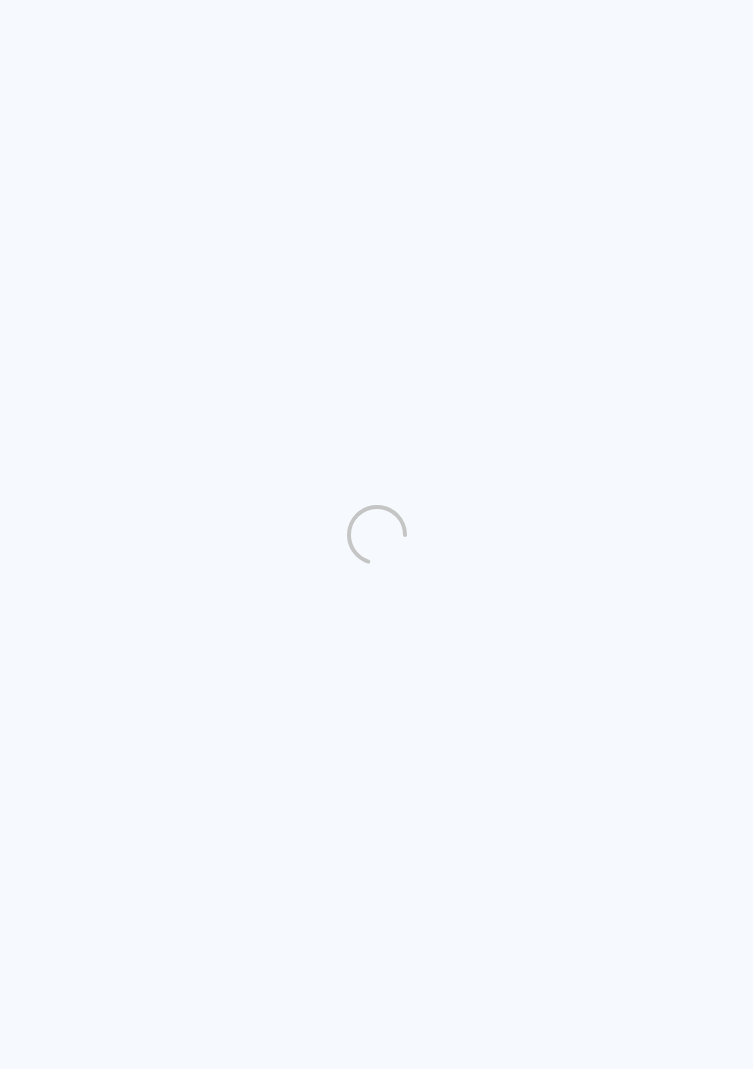 scroll, scrollTop: 0, scrollLeft: 0, axis: both 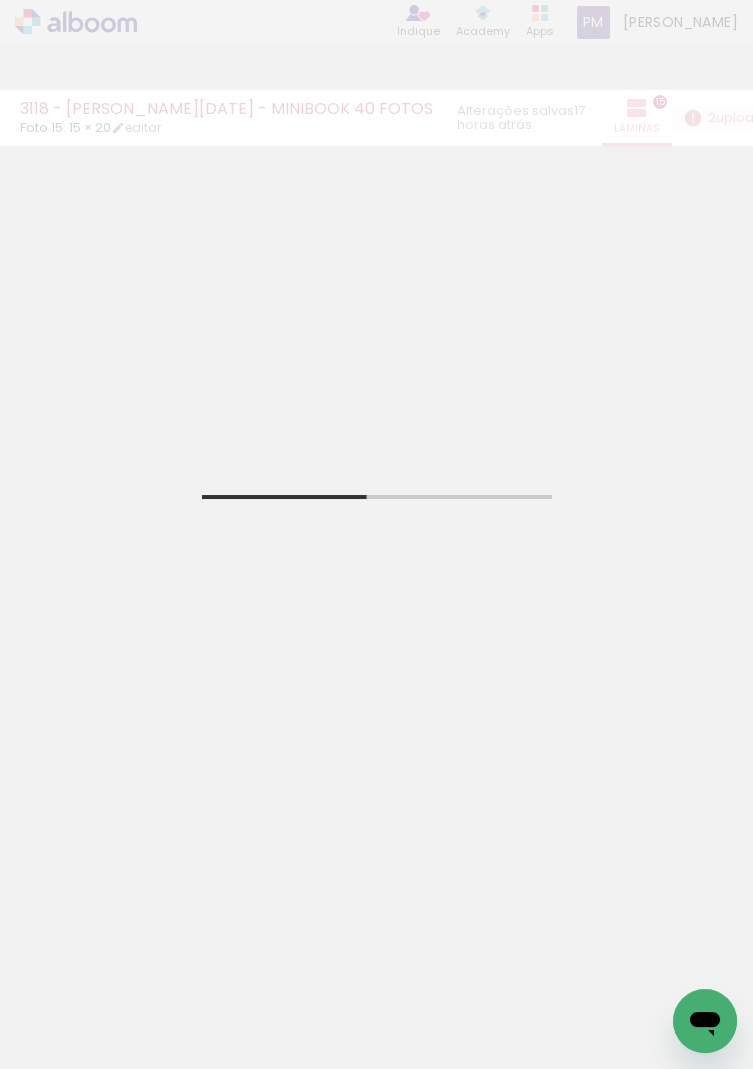 click on "3118 - REGINA LUCIA - MINIBOOK 40 FOTOS  Foto 15: 15 × 20    editar 17 horas atrás. Lâminas 15 Finalizar  Enviar álbum" at bounding box center (376, 73) 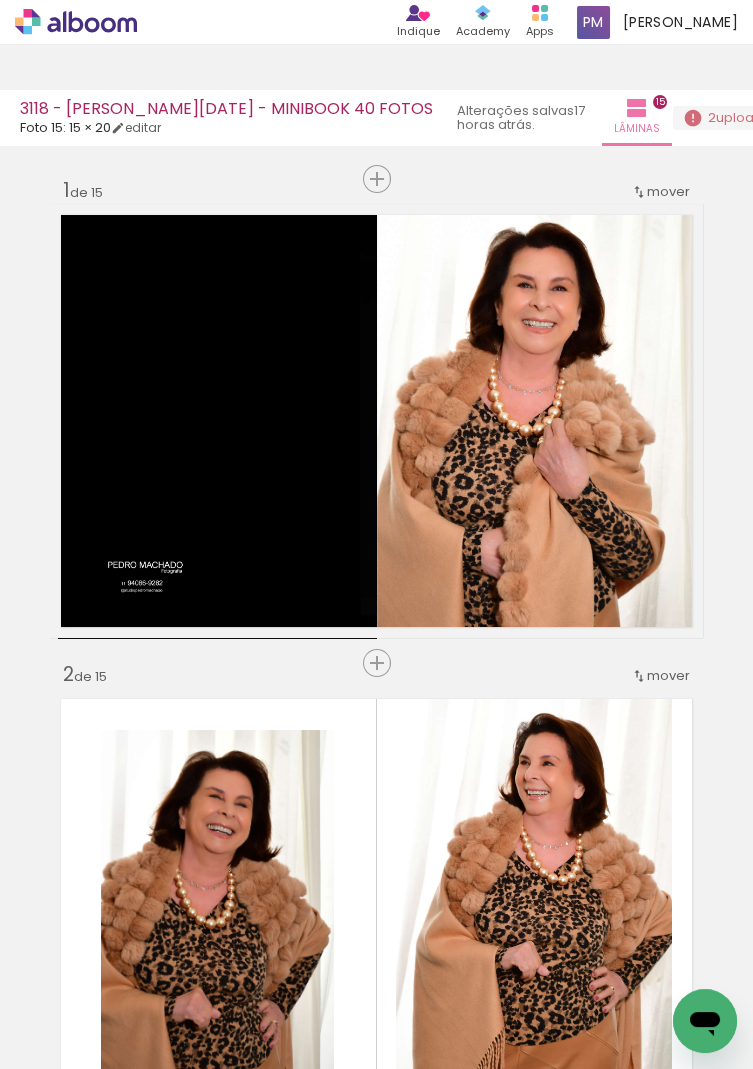click on "› Editor de álbum Indique Indique e ganhe Conteúdo que inspira Academy Produtos Alboom Apps PEDRO MACHADO Conta Alboom" at bounding box center (376, 45) 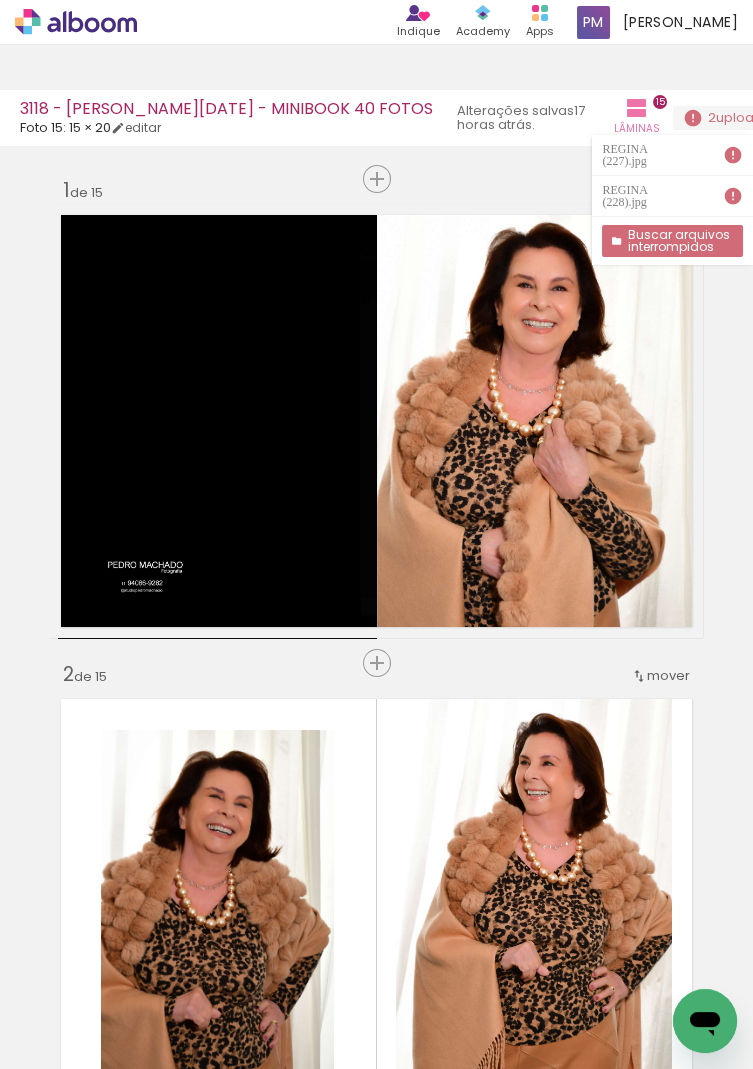 click on "Buscar arquivos interrompidos" at bounding box center (0, 0) 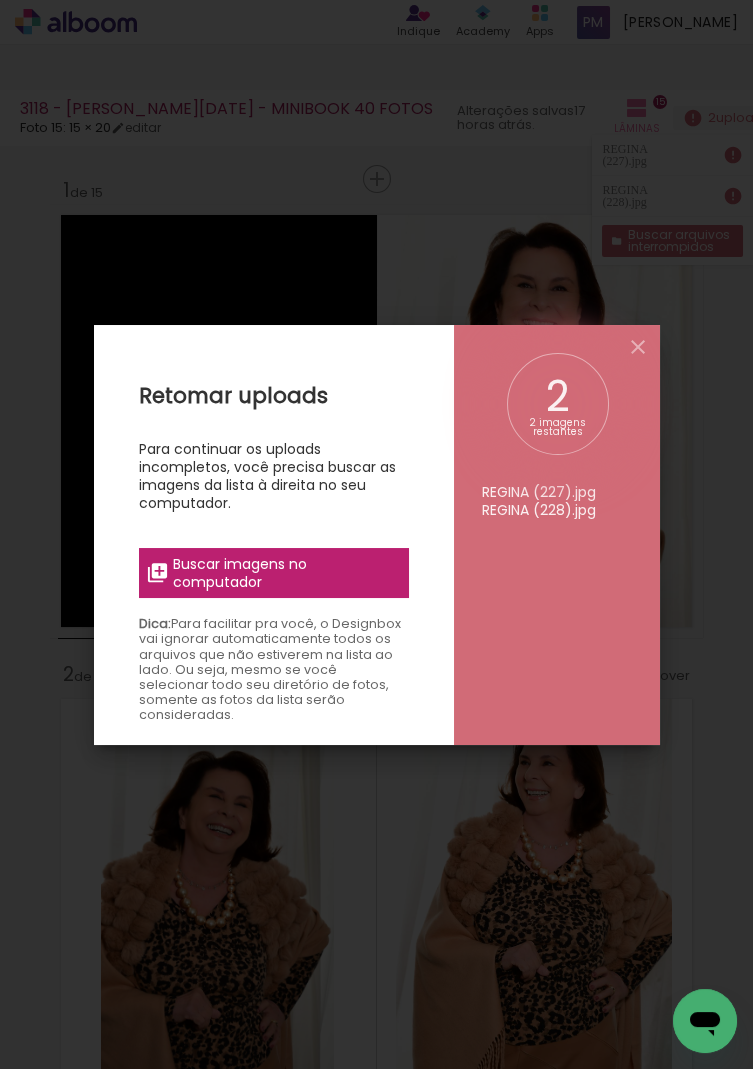 click on "Buscar imagens no computador" at bounding box center [284, 573] 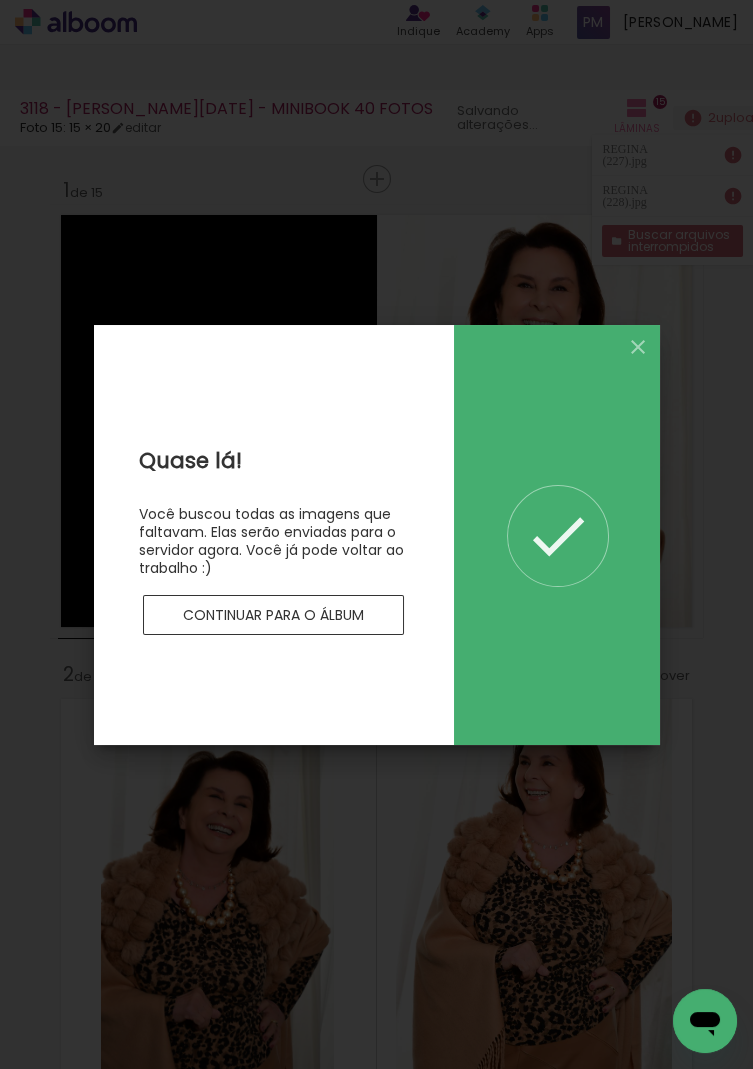 click 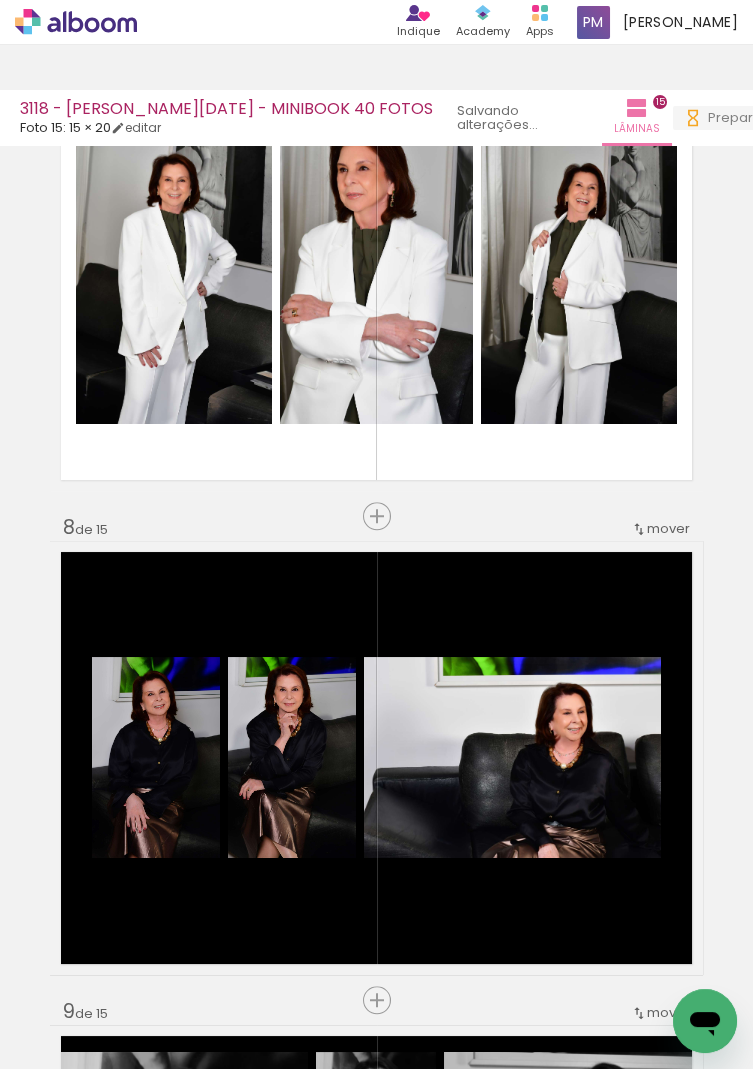 scroll, scrollTop: 0, scrollLeft: 0, axis: both 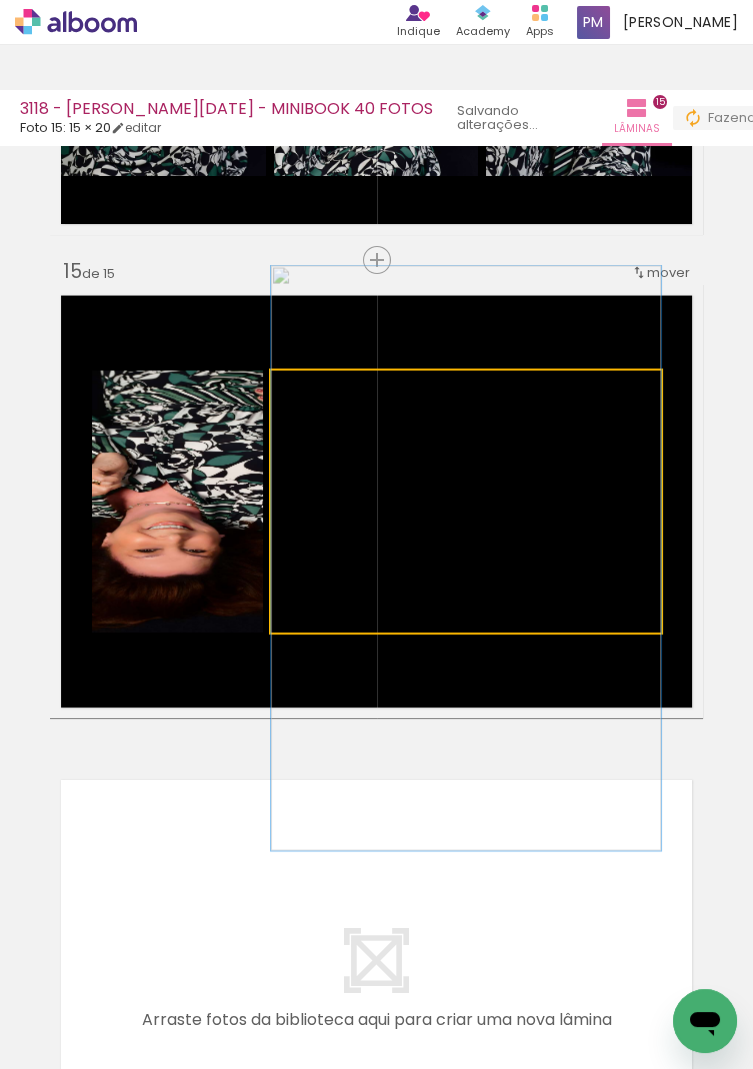 click on "Inserir lâmina 1  de 15  Inserir lâmina 2  de 15  Inserir lâmina 3  de 15  Inserir lâmina 4  de 15  Inserir lâmina 5  de 15  Inserir lâmina 6  de 15  Inserir lâmina 7  de 15  Inserir lâmina 8  de 15  Inserir lâmina 9  de 15  Inserir lâmina 10  de 15  Inserir lâmina 11  de 15  Inserir lâmina 12  de 15  Inserir lâmina 13  de 15  Inserir lâmina 14  de 15  Inserir lâmina 15  de 15" at bounding box center [376, -2670] 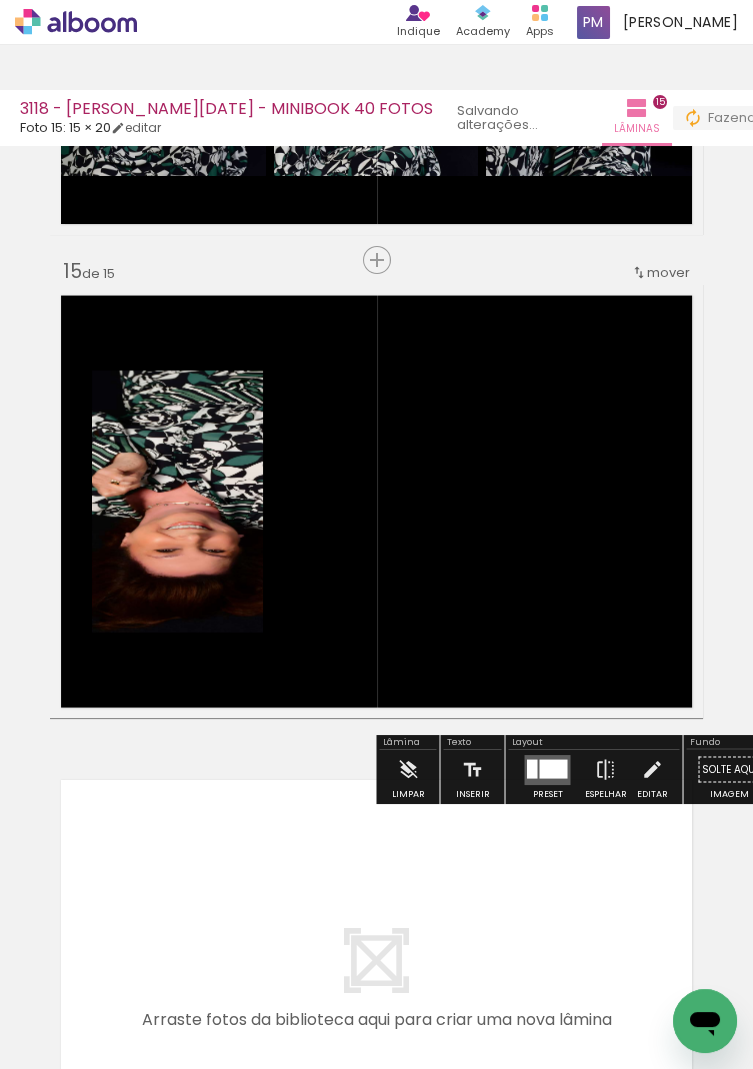 click on "Confirmar Cancelar" at bounding box center (0, 0) 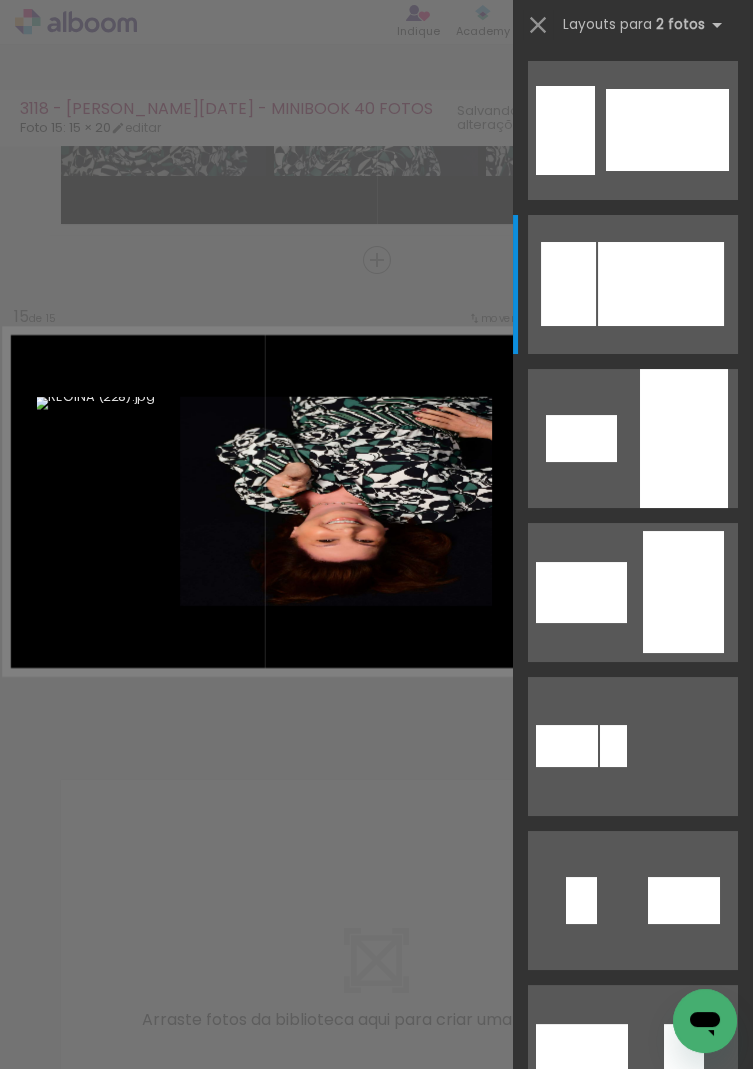 scroll, scrollTop: 153, scrollLeft: 0, axis: vertical 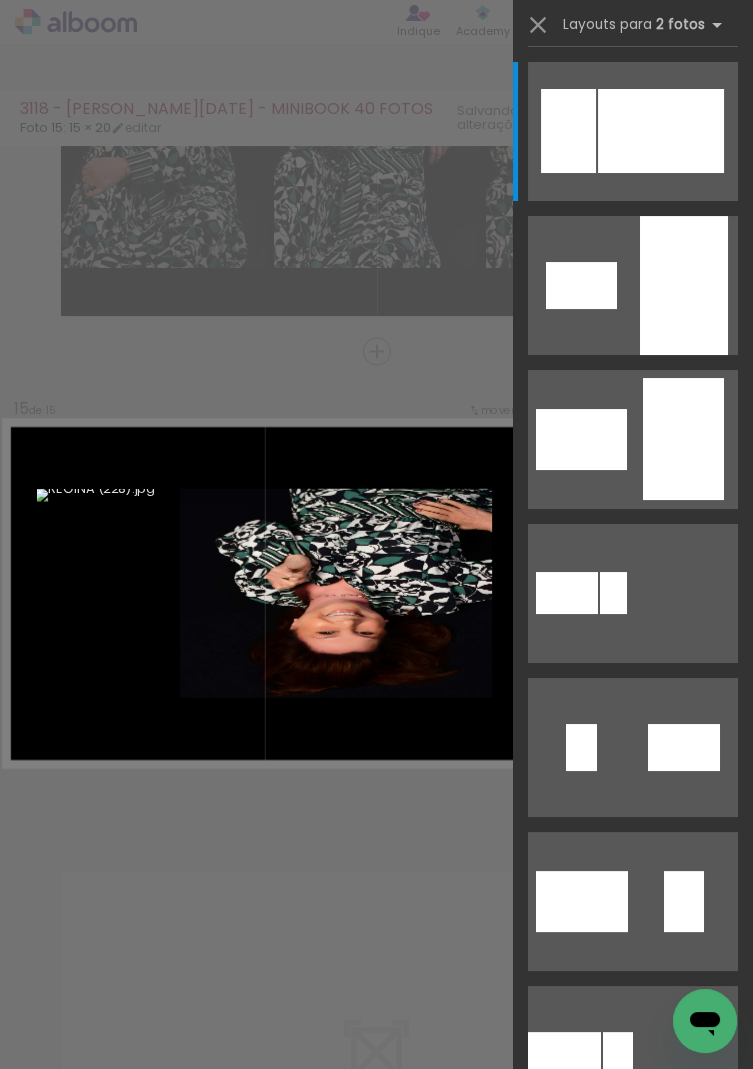 click at bounding box center [667, -23] 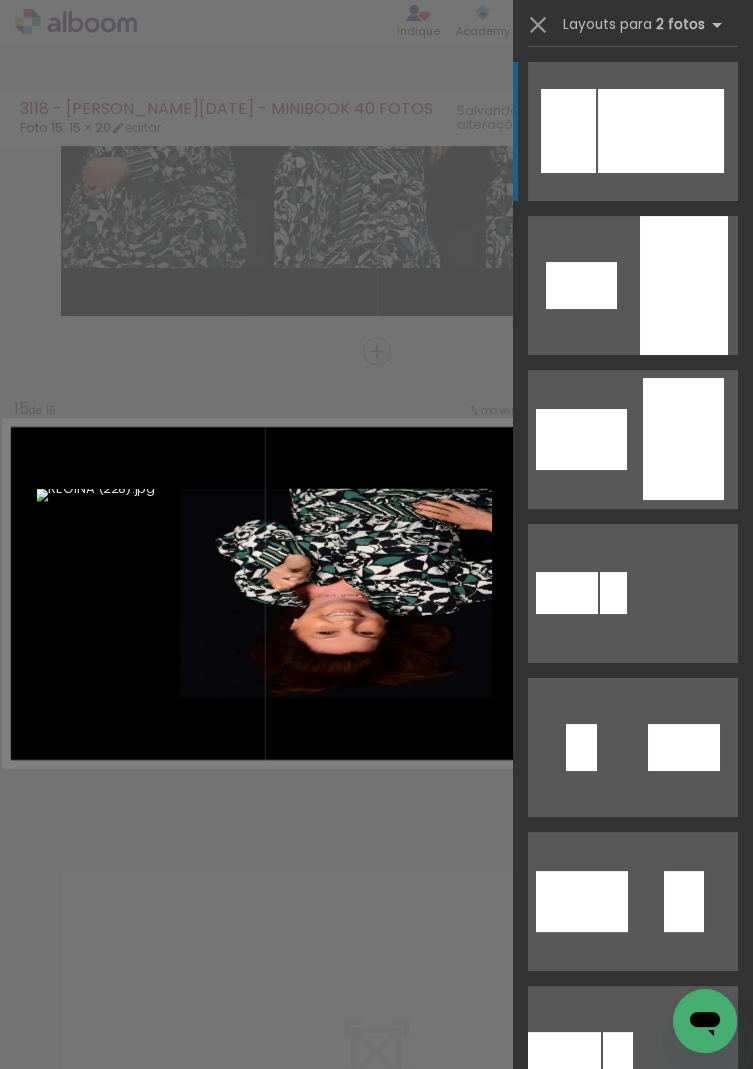 click at bounding box center (667, -23) 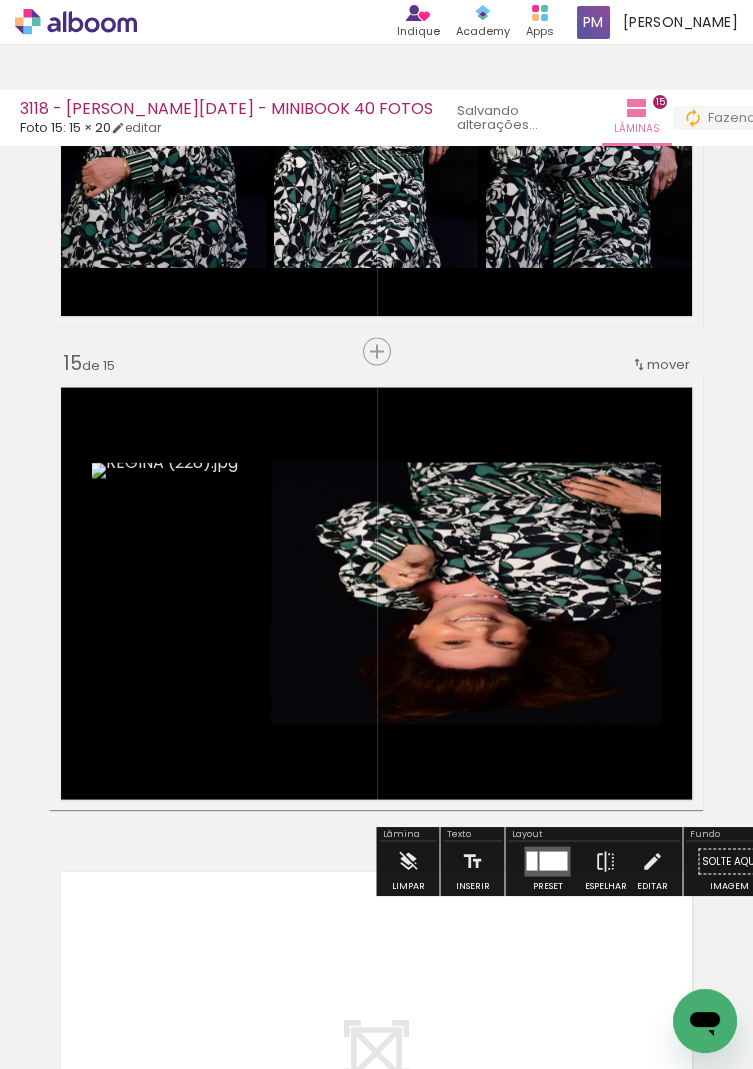 click at bounding box center [217, -6178] 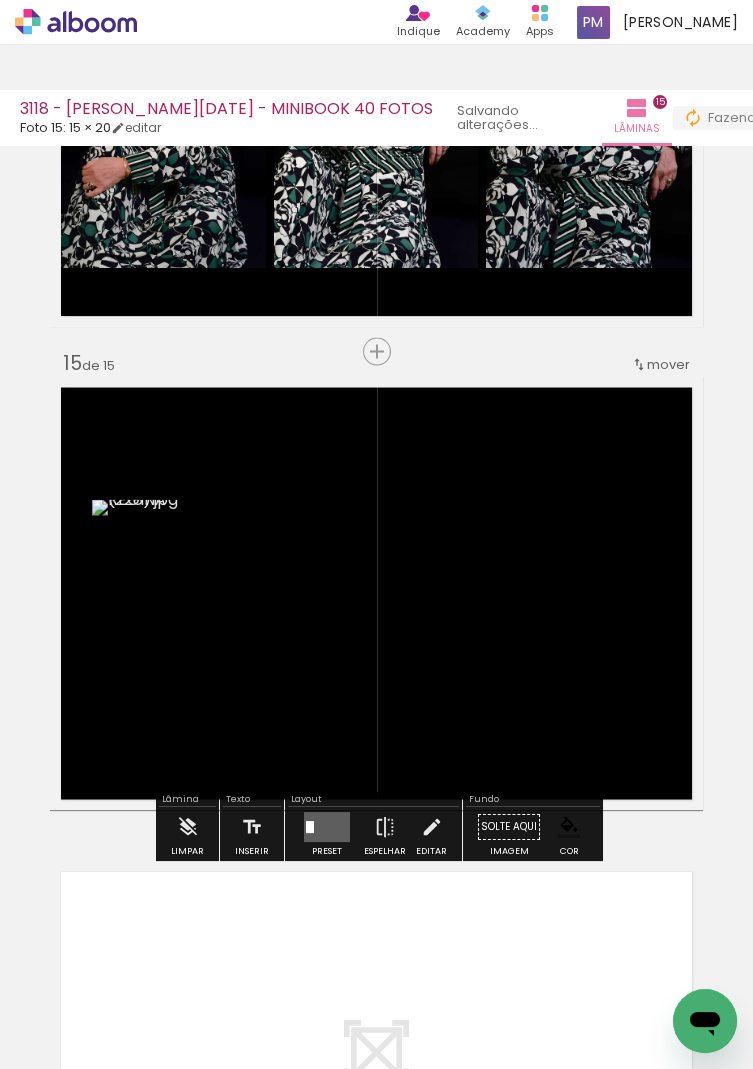 scroll, scrollTop: 96, scrollLeft: 0, axis: vertical 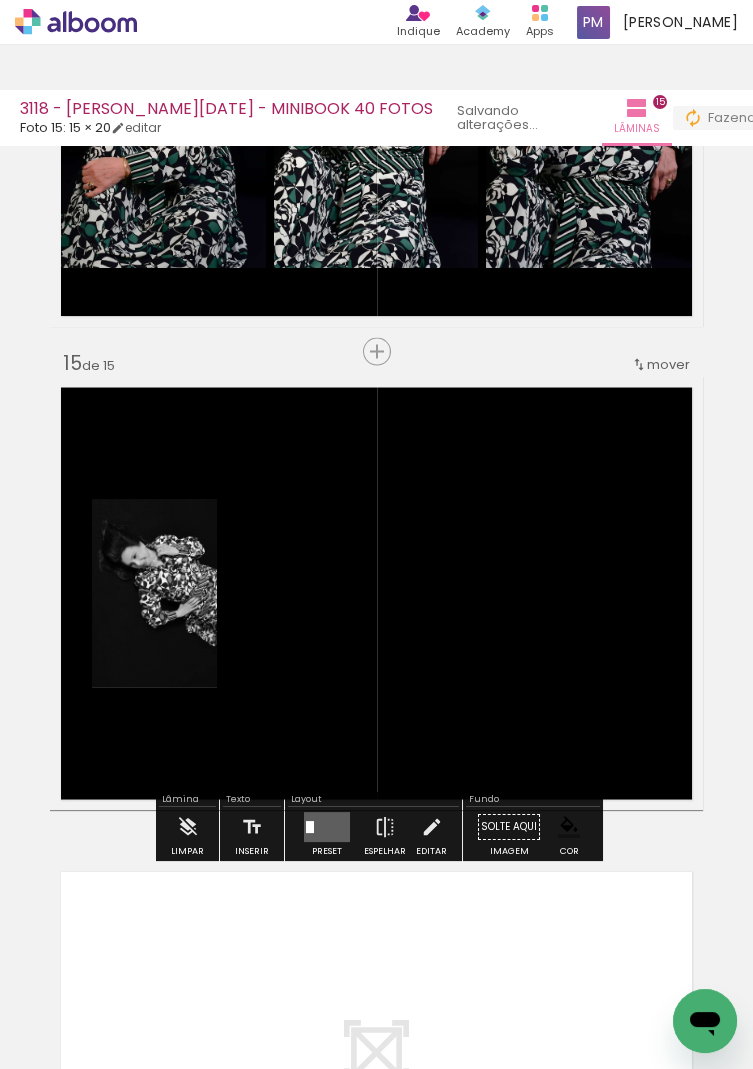 click at bounding box center (-492, 961) 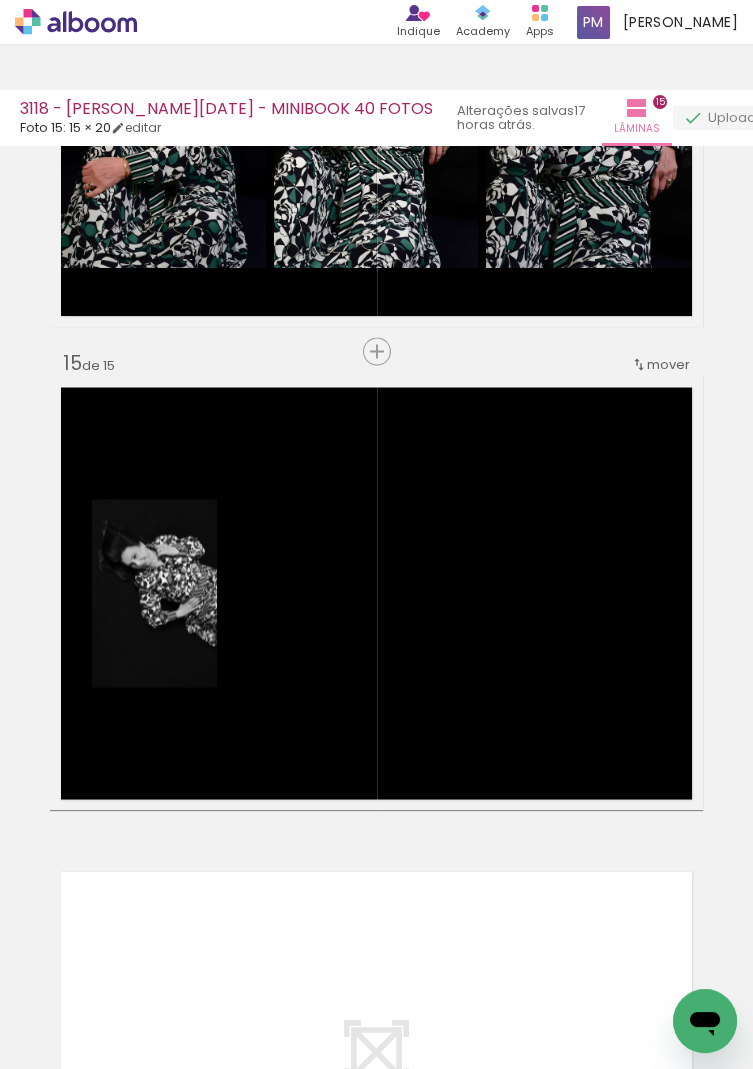 click on "Adicionar
Fotos" at bounding box center (71, 1042) 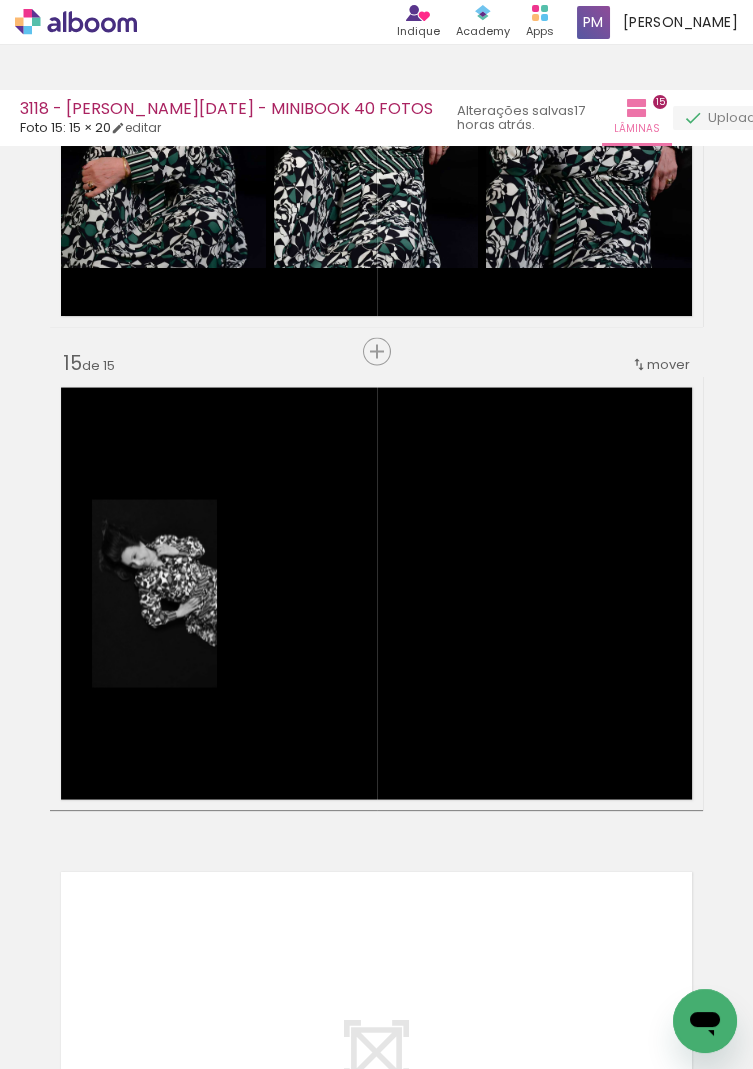 scroll, scrollTop: 0, scrollLeft: 0, axis: both 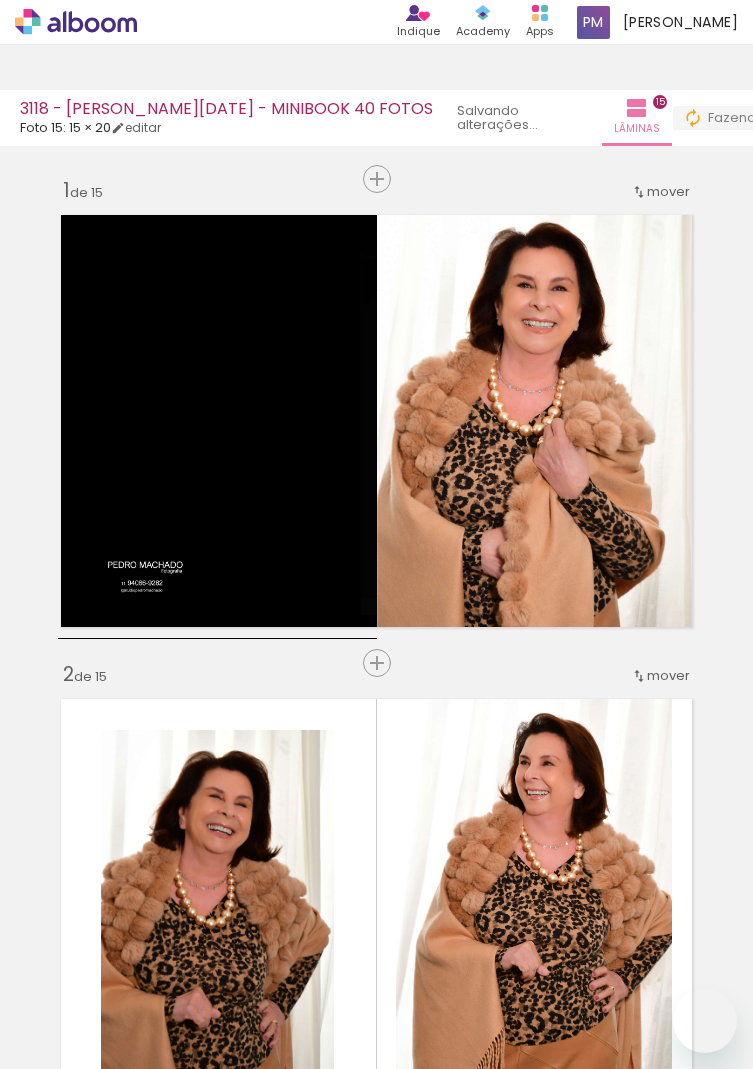 click on "Confirmar Cancelar" at bounding box center [0, 0] 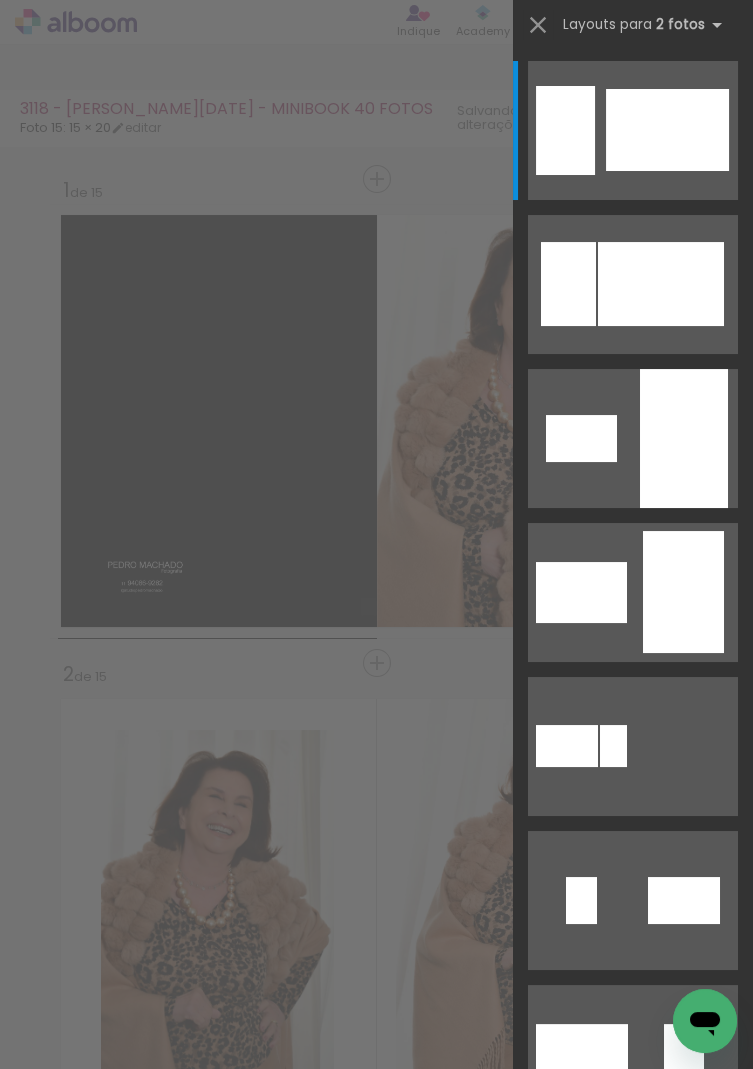 scroll, scrollTop: 0, scrollLeft: 0, axis: both 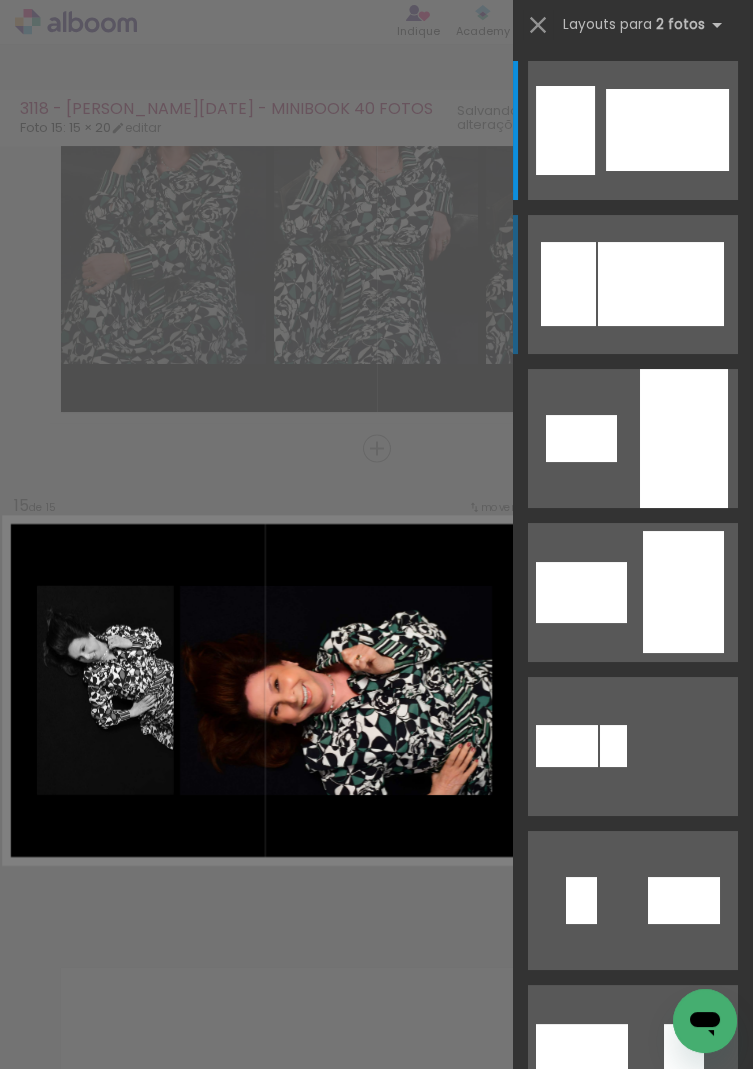 click at bounding box center [667, 130] 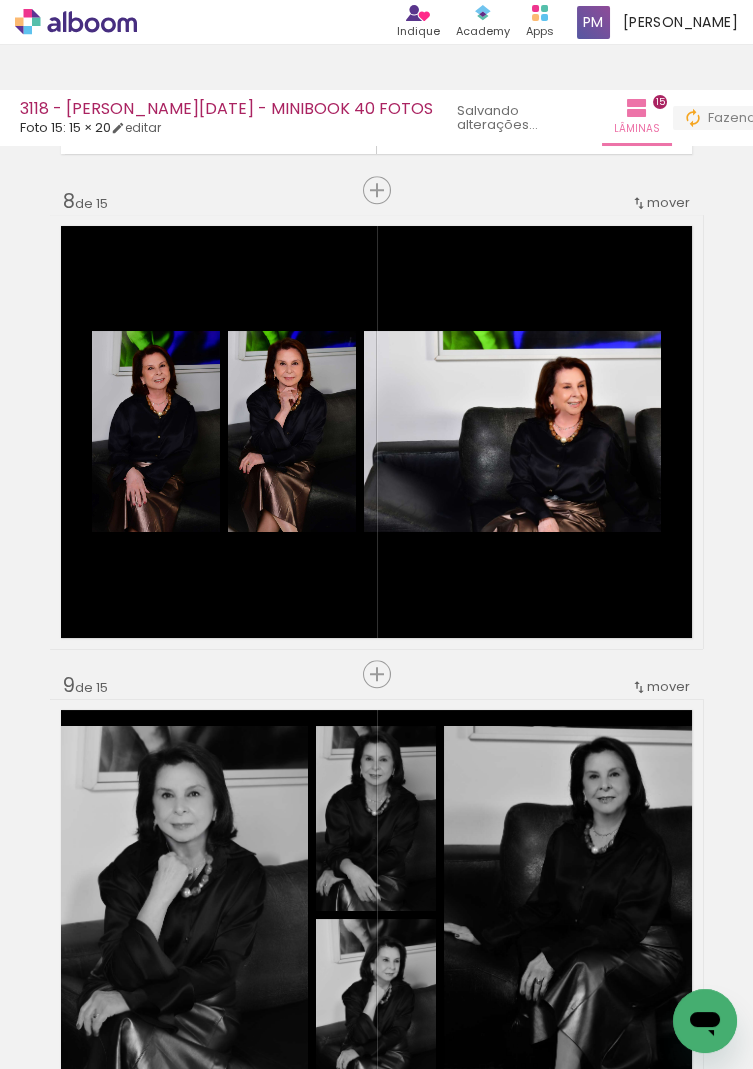 scroll, scrollTop: 3326, scrollLeft: 0, axis: vertical 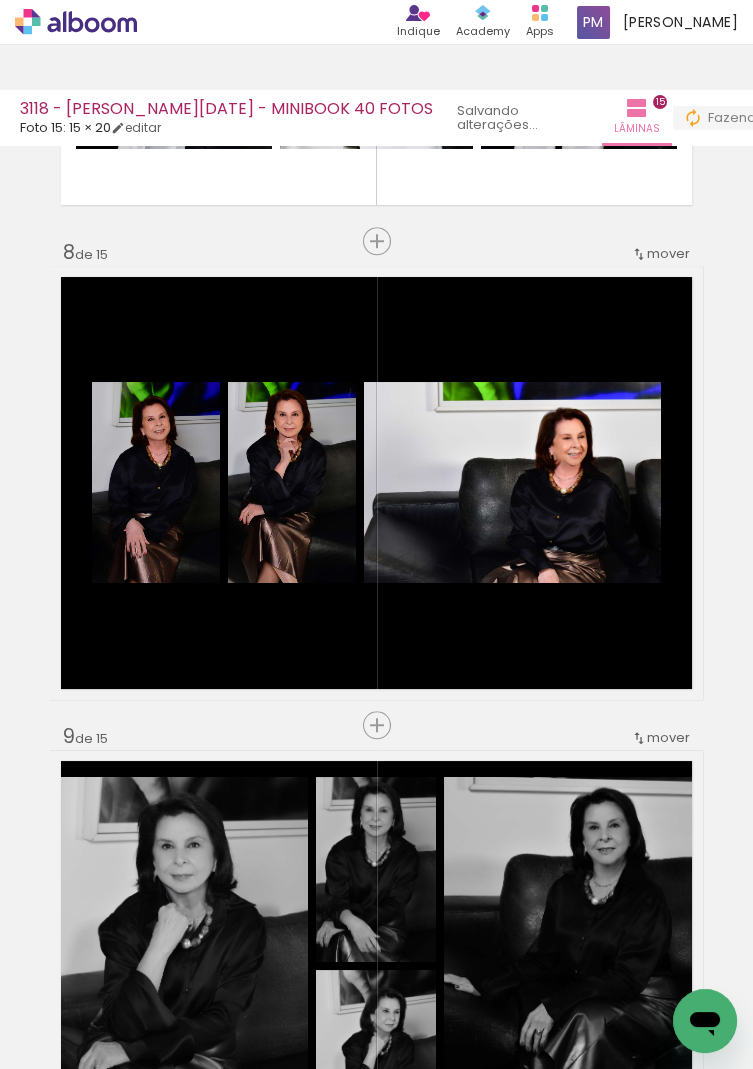 click on "Inserir lâmina" at bounding box center [428, 725] 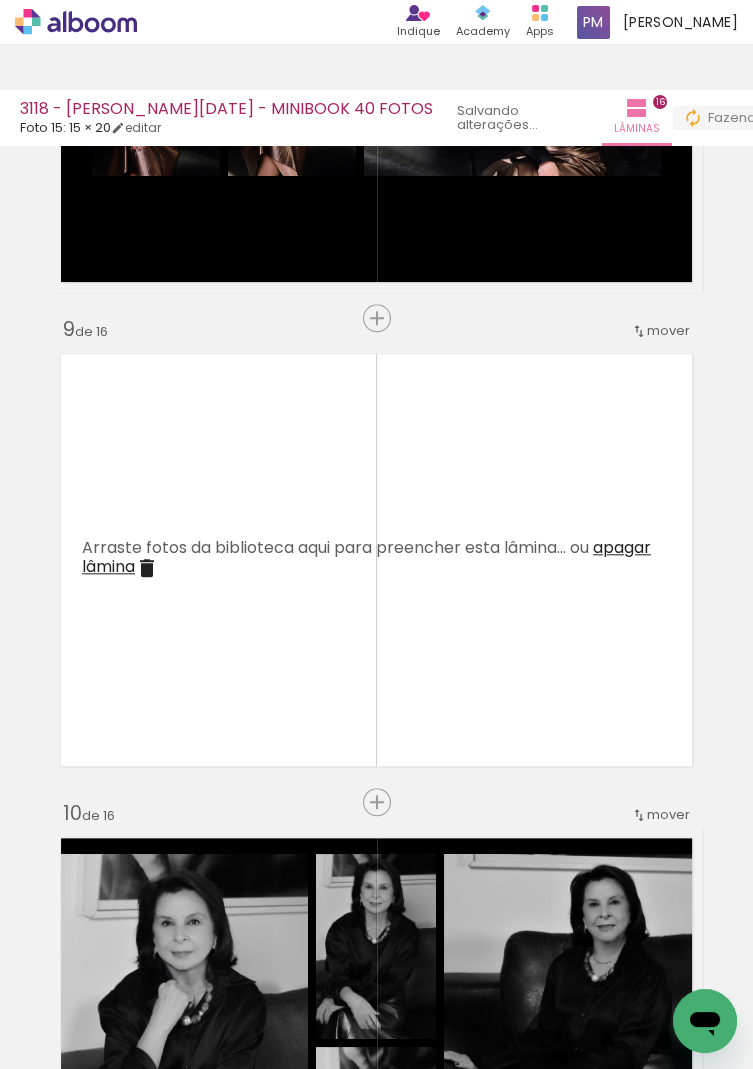 scroll, scrollTop: 3732, scrollLeft: 0, axis: vertical 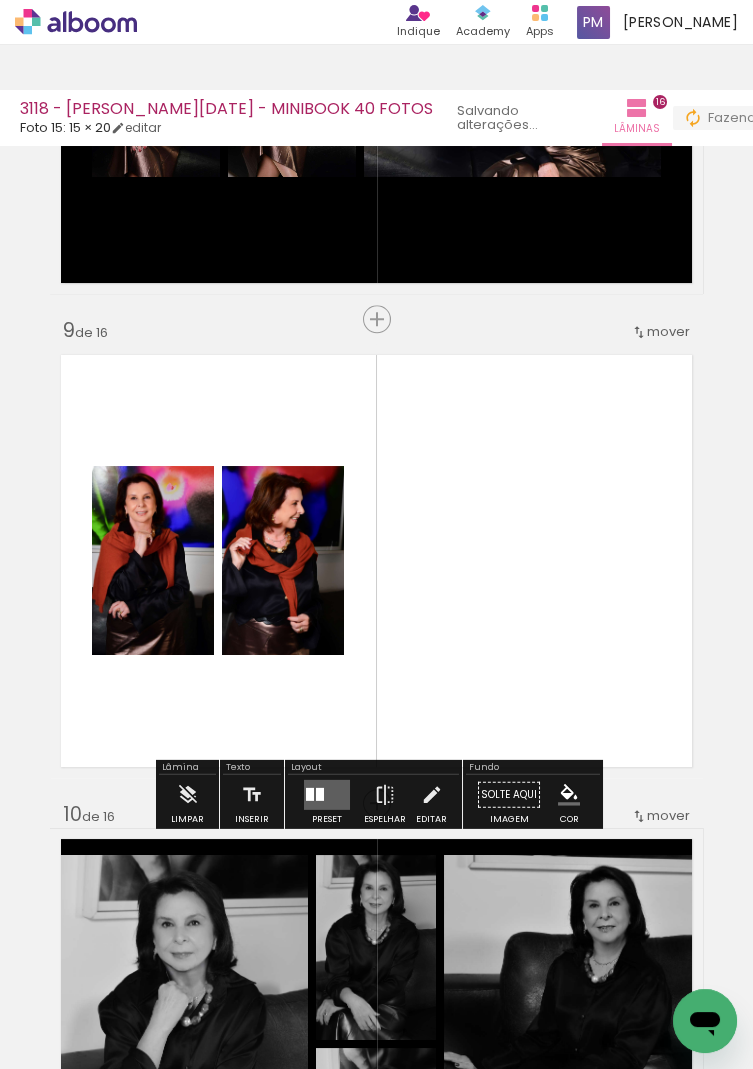 click on "Confirmar Cancelar" at bounding box center (0, 0) 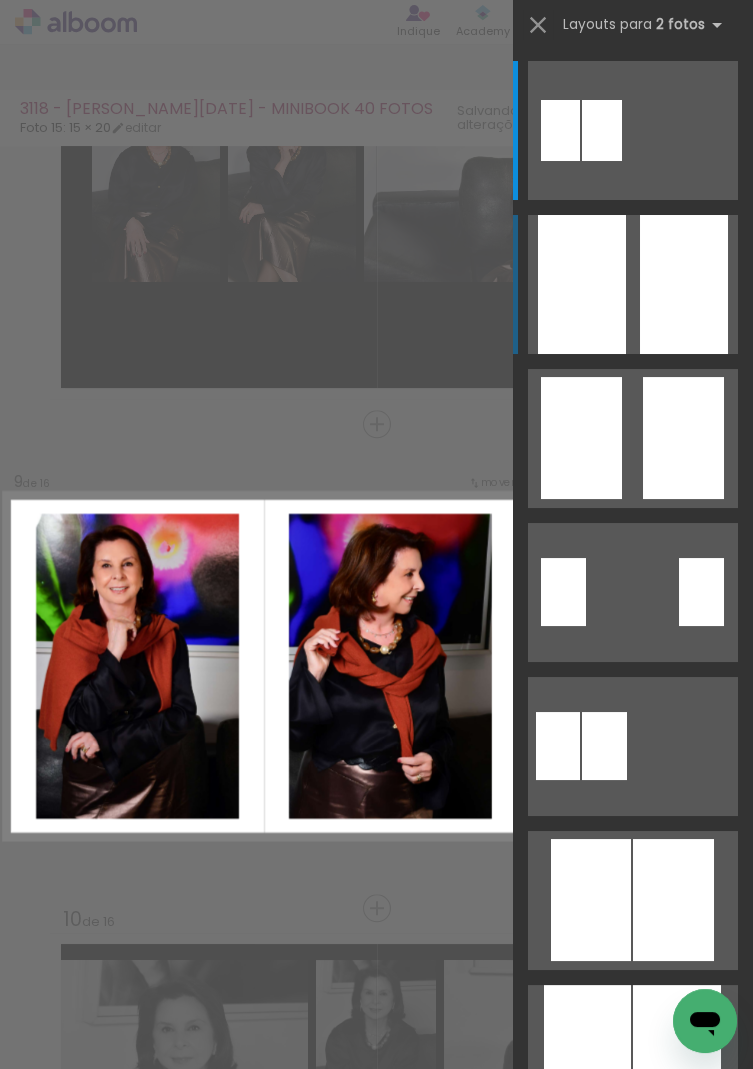 scroll, scrollTop: 3603, scrollLeft: 0, axis: vertical 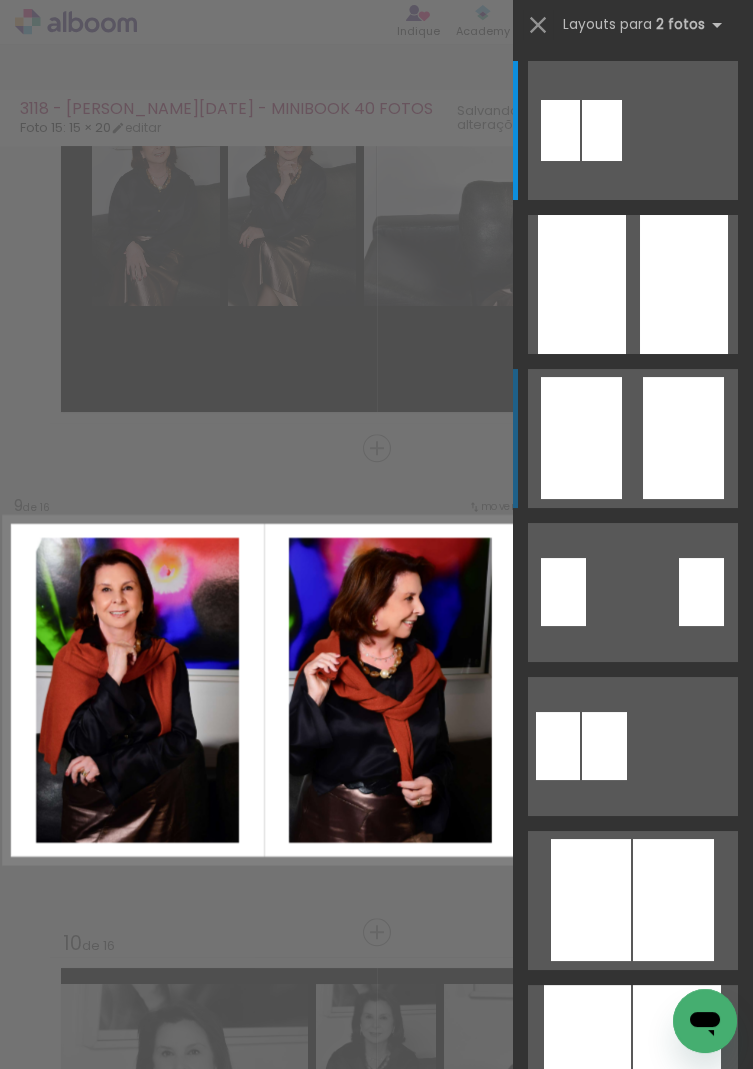 click at bounding box center [602, 130] 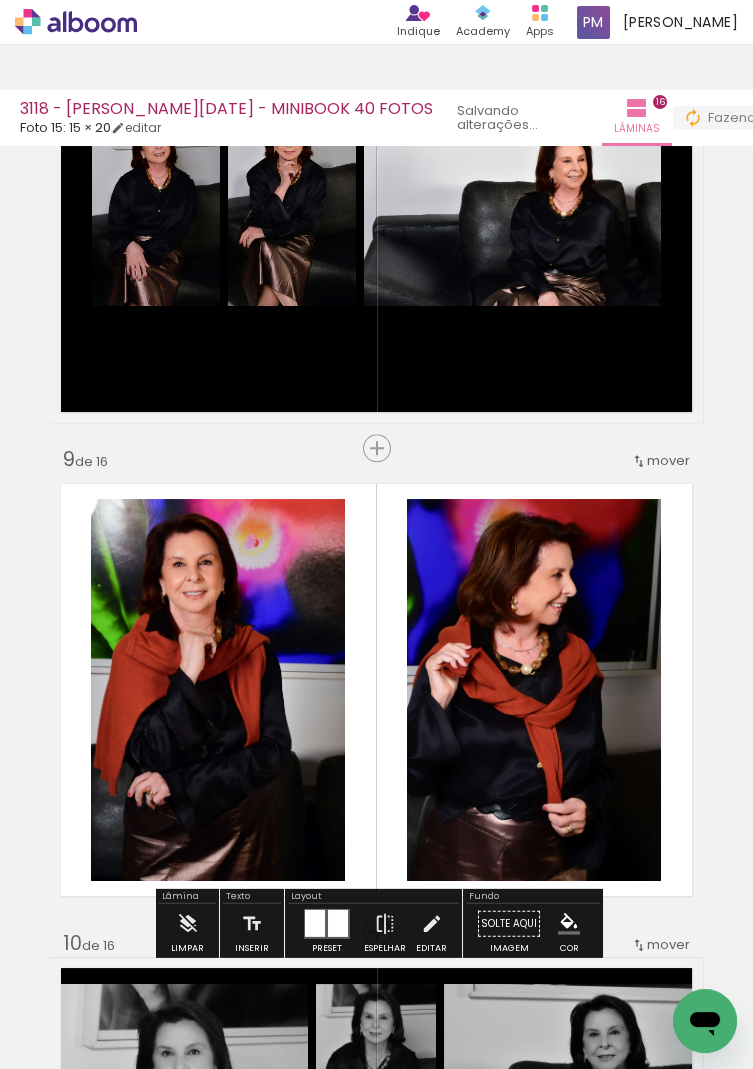 click on "#ffebee #ffcdd2 #ef9a9a #e57373 #ef5350 #f44336 #e53935 #d32f2f #c62828 #b71c1c #fce4ec #f8bbd0 #f48fb1 #f06292 #ec407a #e91e63 #d81b60 #c2185b #ad1457 #880e4f #f3e5f5 #e1bee7 #ce93d8 #ba68c8 #ab47bc #9c27b0 #8e24aa #7b1fa2 #6a1b9a #4a148c #ede7f6 #d1c4e9 #b39ddb #9575cd #7e57c2 #673ab7 #5e35b1 #512da8 #4527a0 #311b92 #e8eaf6 #c5cae9 #9fa8da #7986cb #5c6bc0 #3f51b5 #3949ab #303f9f #283593 #1a237e #e3f2fd #bbdefb #90caf9 #64b5f6 #42a5f5 #2196f3 #1e88e5 #1976d2 #1565c0 #0d47a1 #e1f5fe #b3e5fc #81d4fa #4fc3f7 #29b6f6 #03a9f4 #039be5 #0288d1 #0277bd #01579b #e0f7fa #b2ebf2 #80deea #4dd0e1 #26c6da #00bcd4 #00acc1 #0097a7 #00838f #006064 #e0f2f1 #b2dfdb #80cbc4 #4db6ac #26a69a #009688 #00897b #00796b #00695c #004d40 #e8f5e9 #c8e6c9 #a5d6a7 #81c784 #66bb6a #4caf50 #43a047 #388e3c #2e7d32 #1b5e20 #f1f8e9 #dcedc8 #c5e1a5 #aed581 #9ccc65 #8bc34a #7cb342 #689f38 #558b2f #33691e #f9fbe7 #f0f4c3 #e6ee9c #dce775 #d4e157 #cddc39 #c0ca33 #afb42b #9e9d24 #827717 #fffde7 #fff9c4 #fff59d #fff176 #ffee58 #ffeb3b #fdd835 #fbc02d" at bounding box center (569, 924) 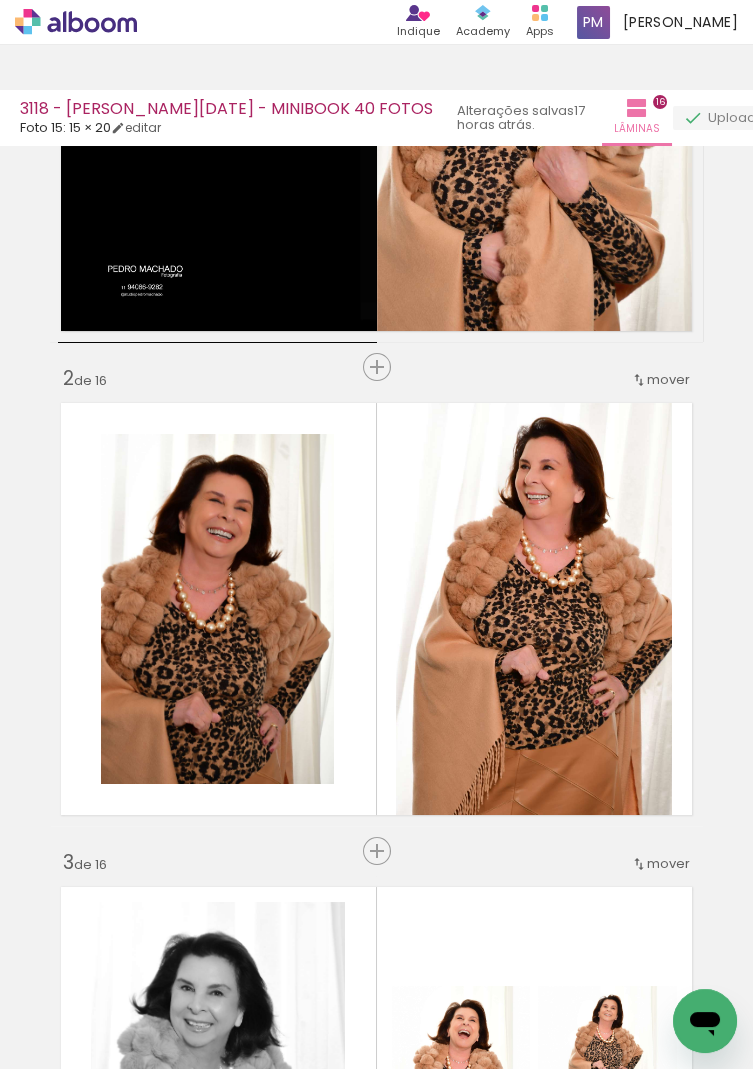 scroll, scrollTop: 0, scrollLeft: 0, axis: both 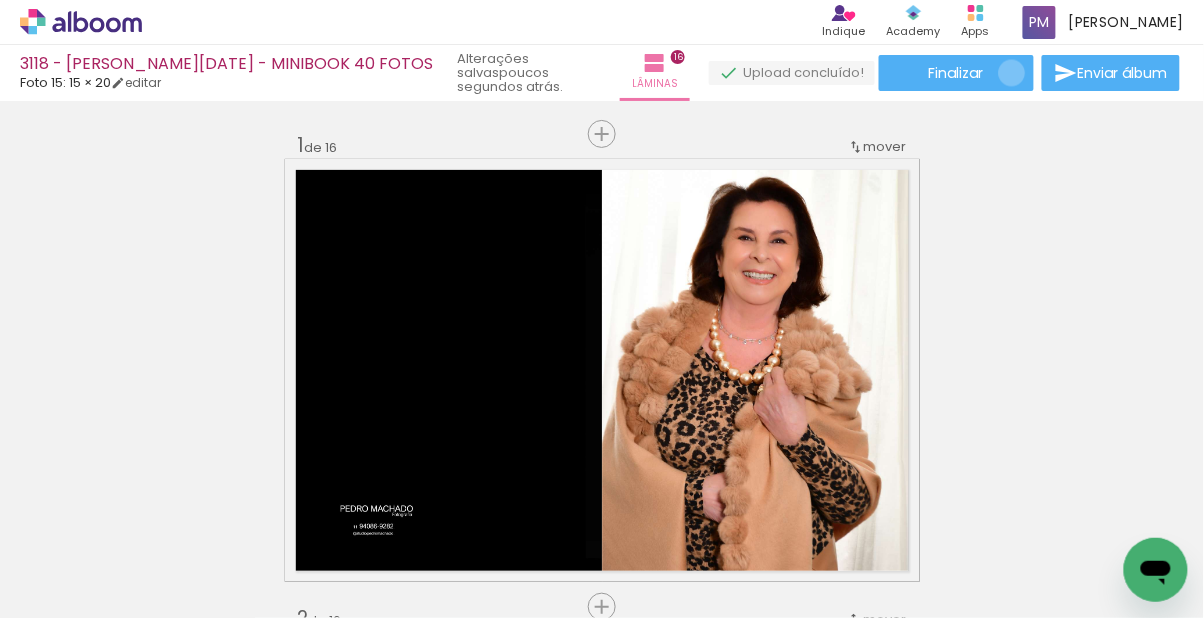 click on "Finalizar" 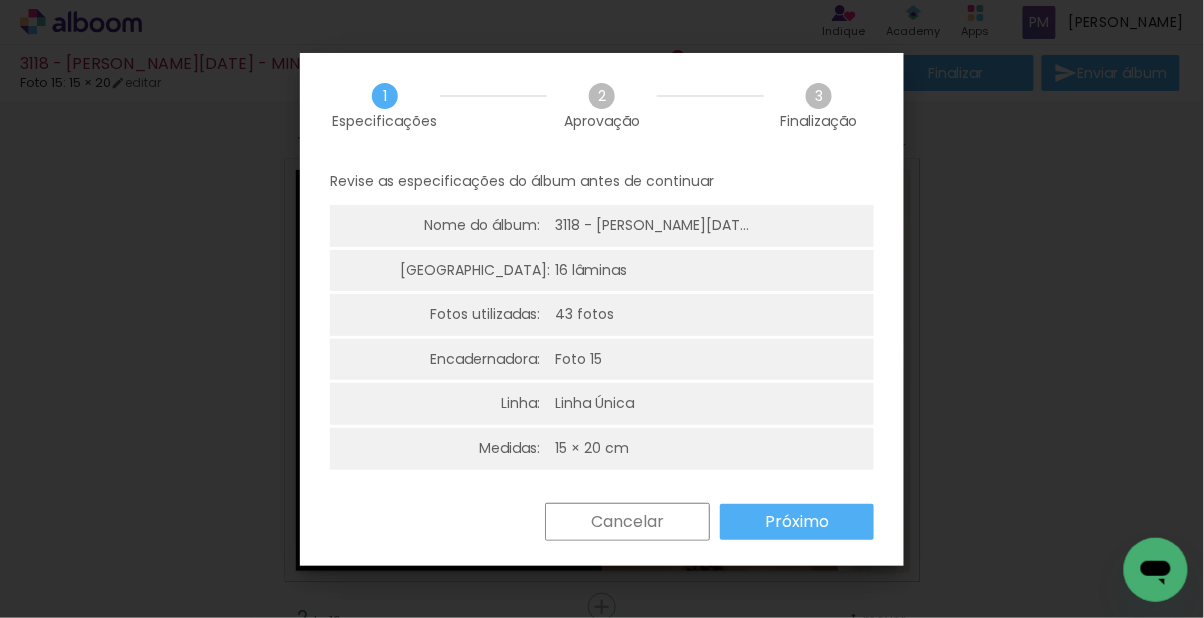 click on "Próximo" at bounding box center (0, 0) 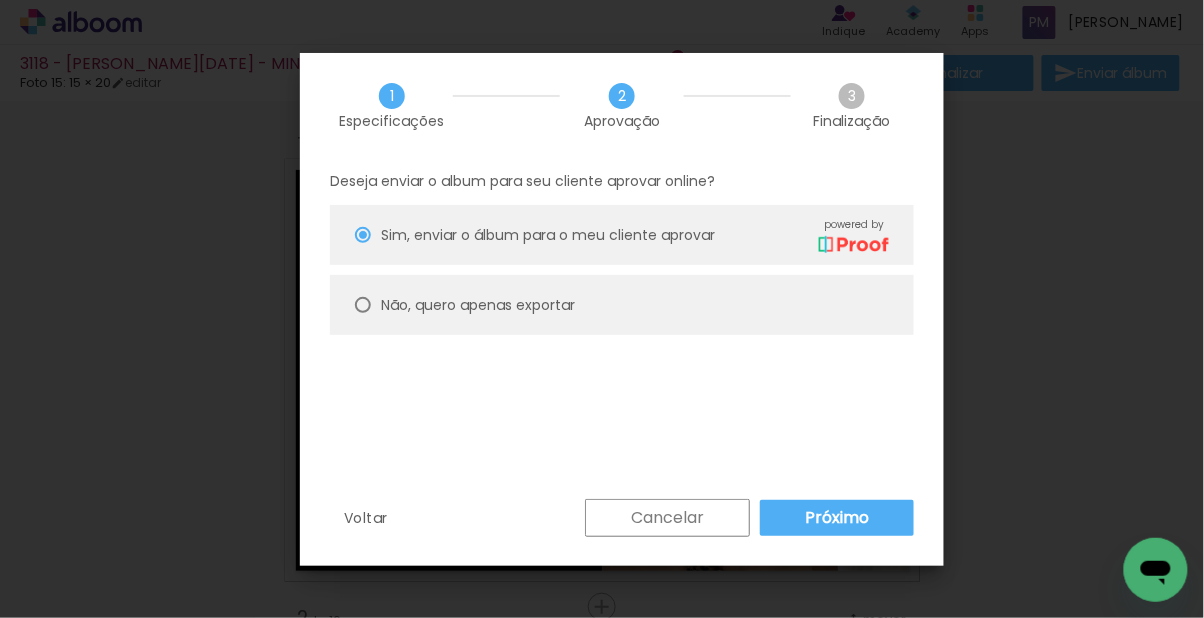 type on "on" 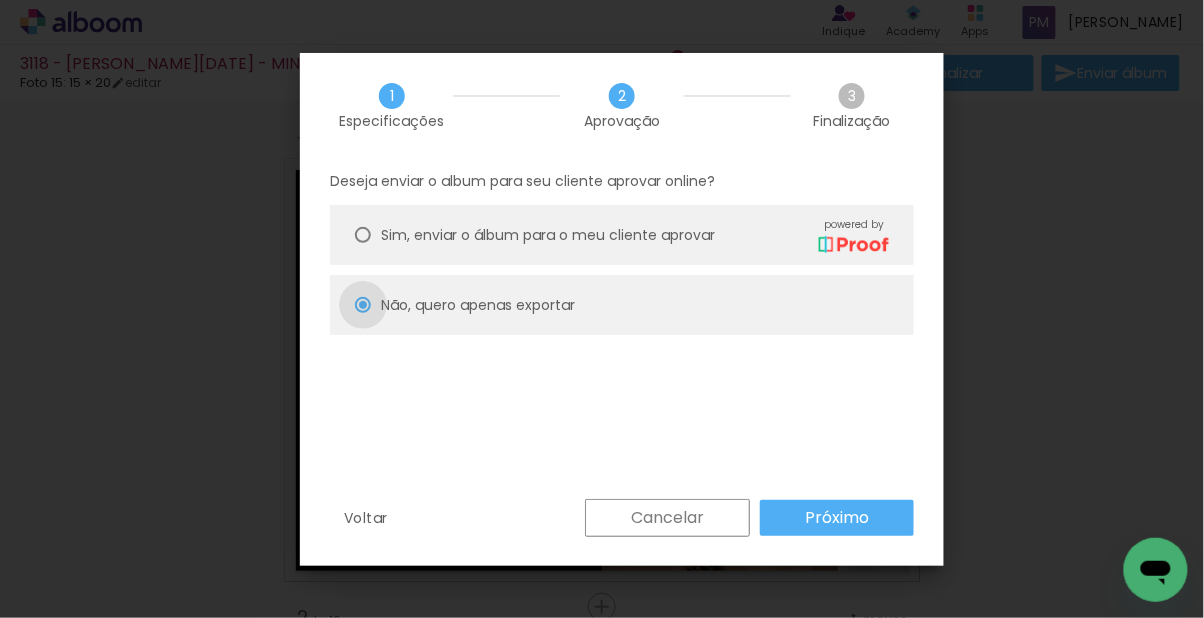 click on "Exportar" at bounding box center [0, 0] 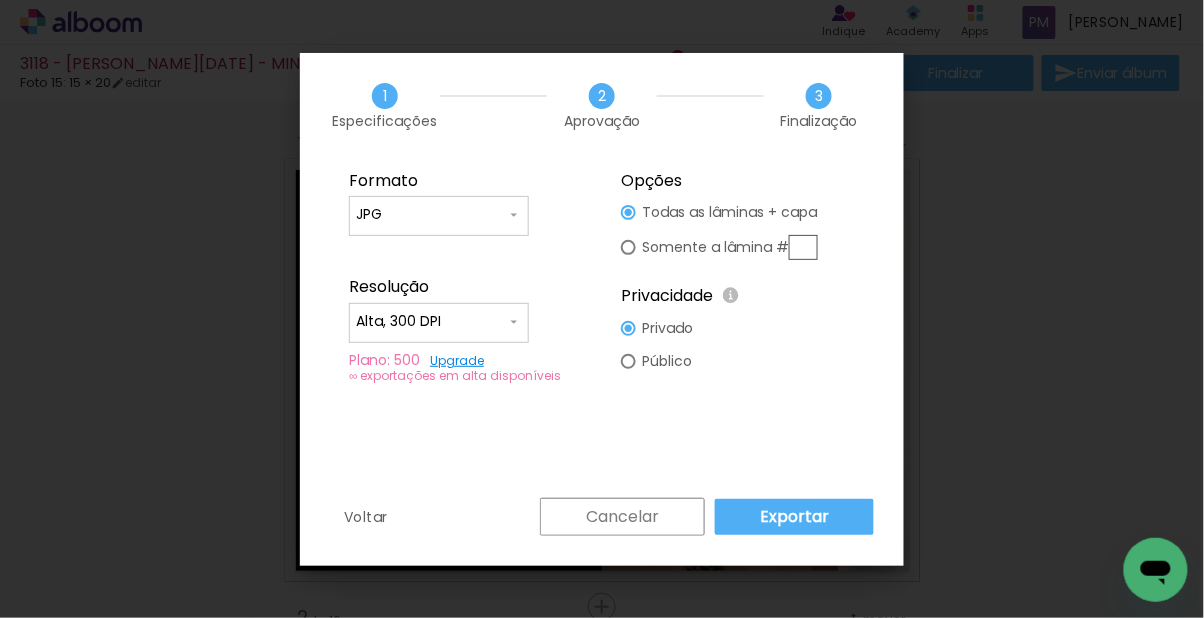click on "Exportar" at bounding box center (794, 517) 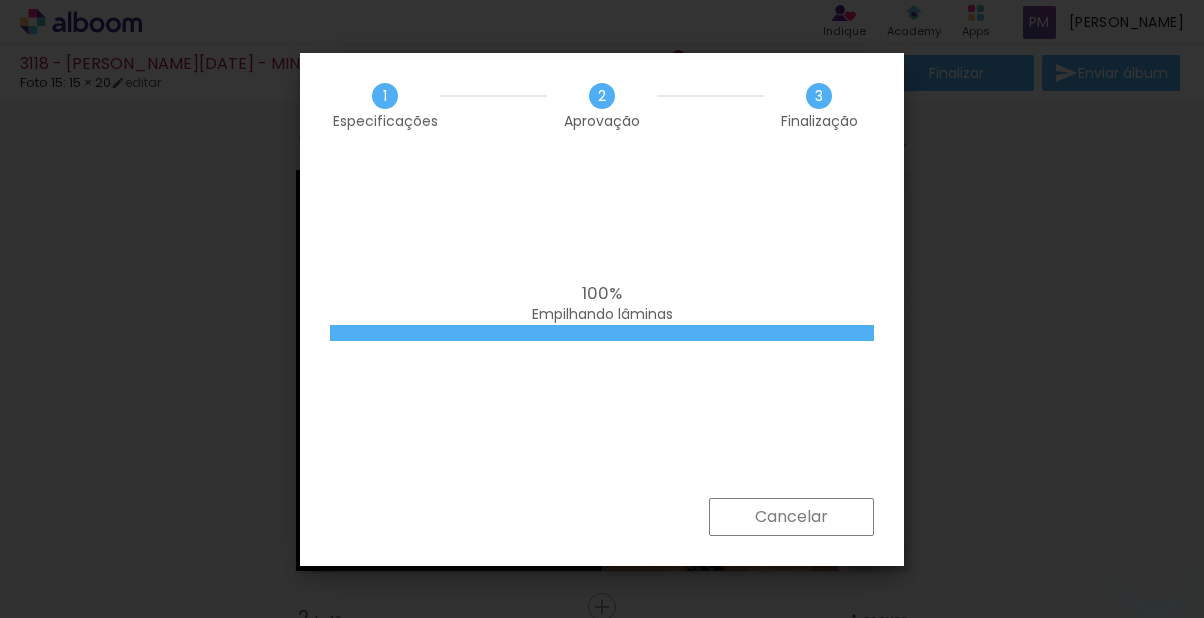 scroll, scrollTop: 0, scrollLeft: 0, axis: both 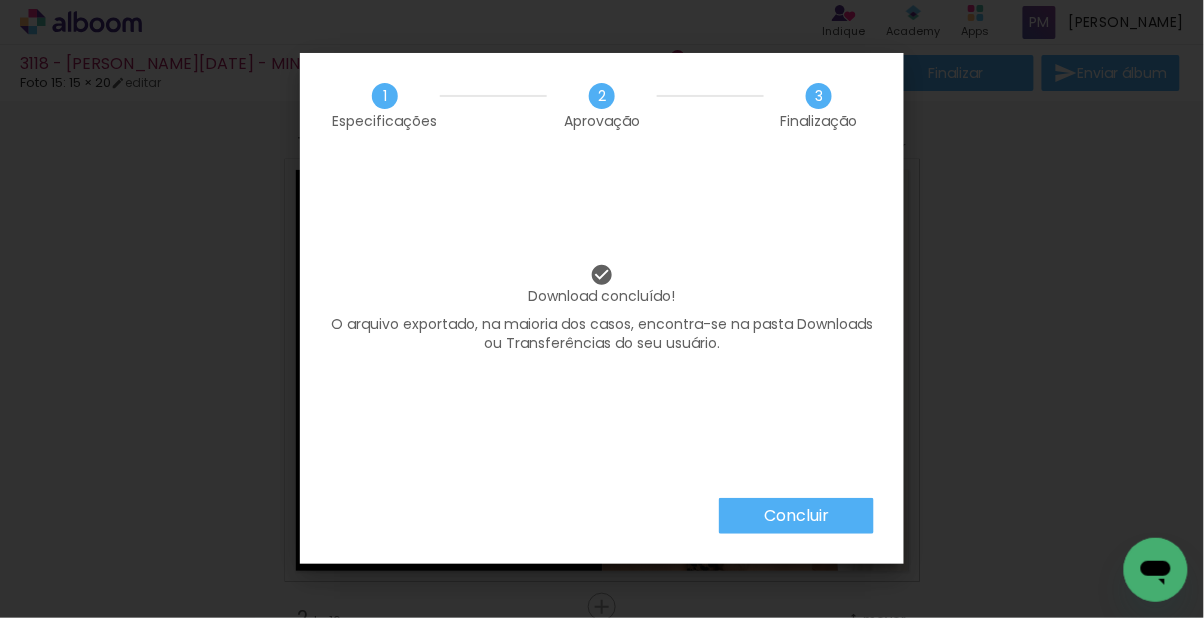 click 